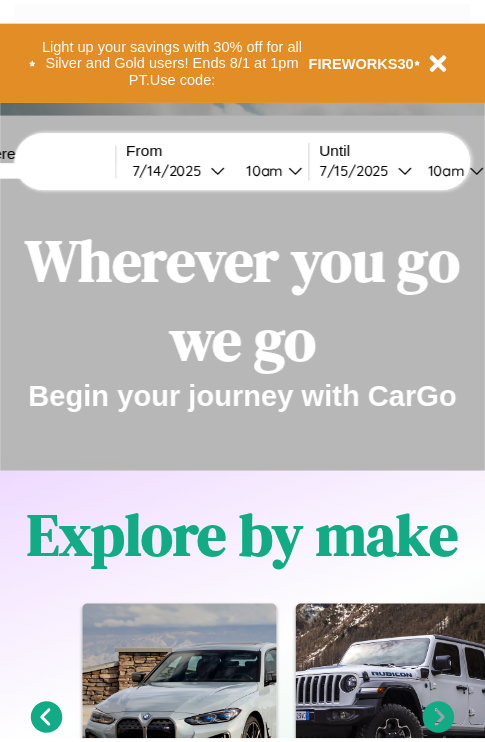 scroll, scrollTop: 0, scrollLeft: 0, axis: both 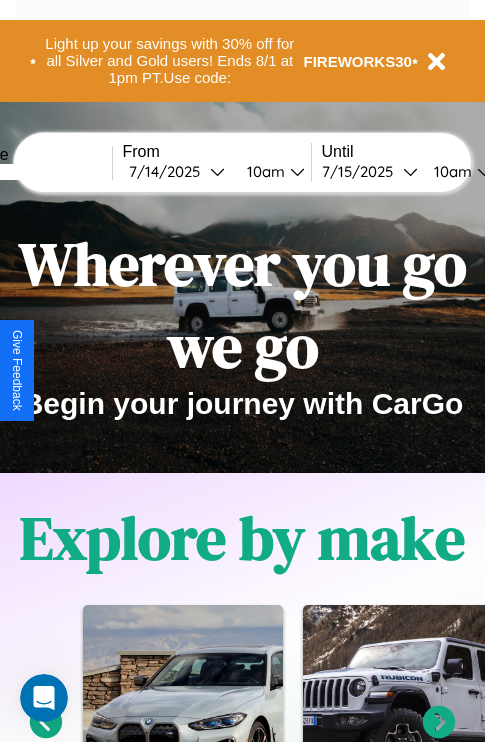 click at bounding box center (37, 172) 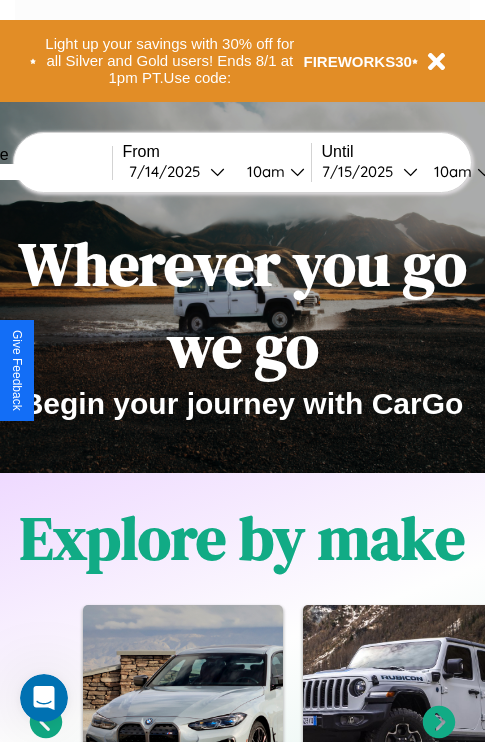 type on "******" 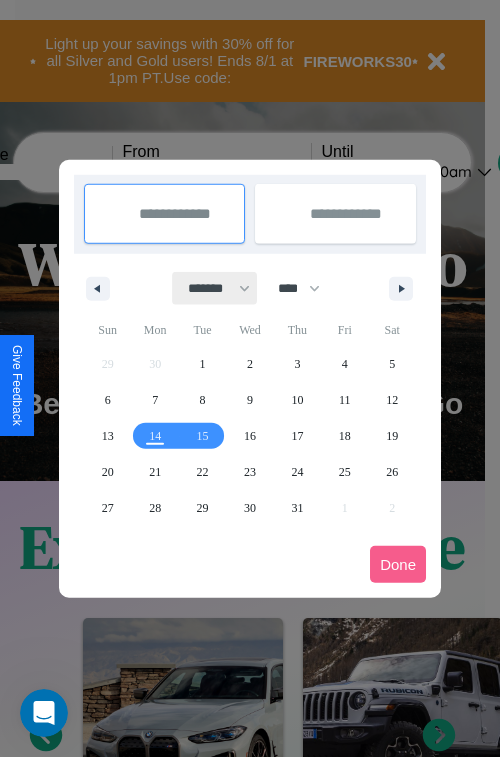 click on "******* ******** ***** ***** *** **** **** ****** ********* ******* ******** ********" at bounding box center (215, 288) 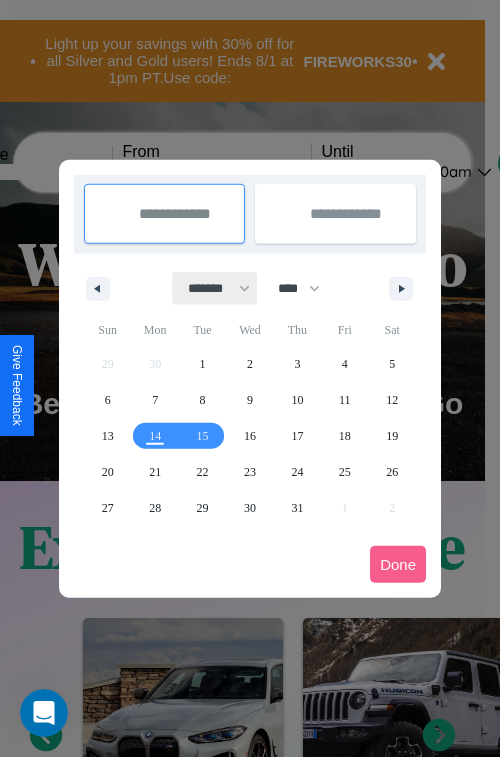 select on "*" 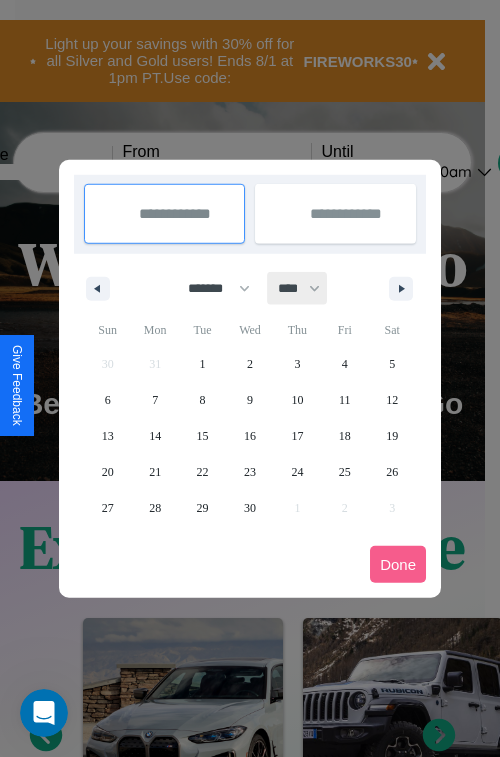 click on "**** **** **** **** **** **** **** **** **** **** **** **** **** **** **** **** **** **** **** **** **** **** **** **** **** **** **** **** **** **** **** **** **** **** **** **** **** **** **** **** **** **** **** **** **** **** **** **** **** **** **** **** **** **** **** **** **** **** **** **** **** **** **** **** **** **** **** **** **** **** **** **** **** **** **** **** **** **** **** **** **** **** **** **** **** **** **** **** **** **** **** **** **** **** **** **** **** **** **** **** **** **** **** **** **** **** **** **** **** **** **** **** **** **** **** **** **** **** **** **** ****" at bounding box center [298, 288] 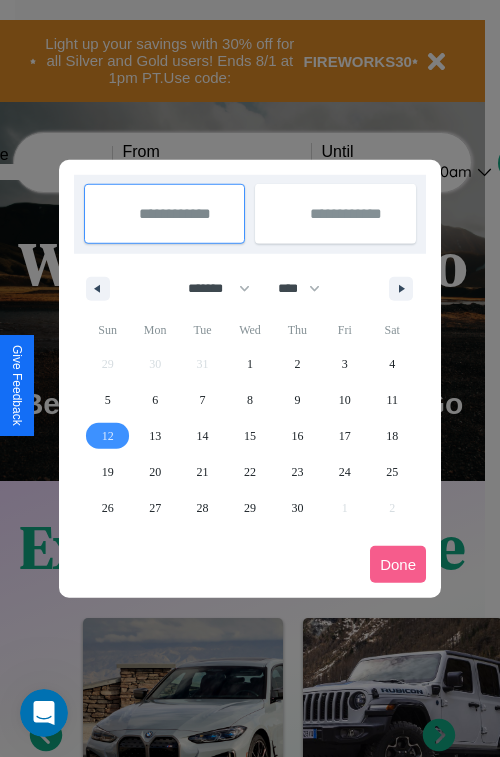 click on "12" at bounding box center (108, 436) 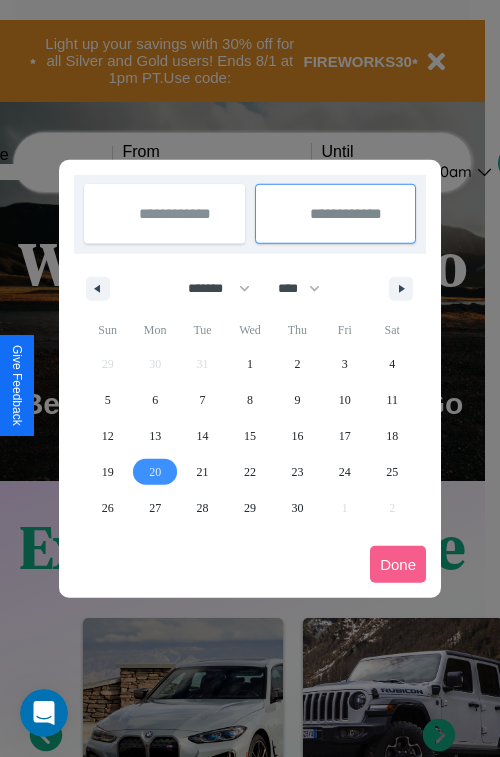 click on "20" at bounding box center [155, 472] 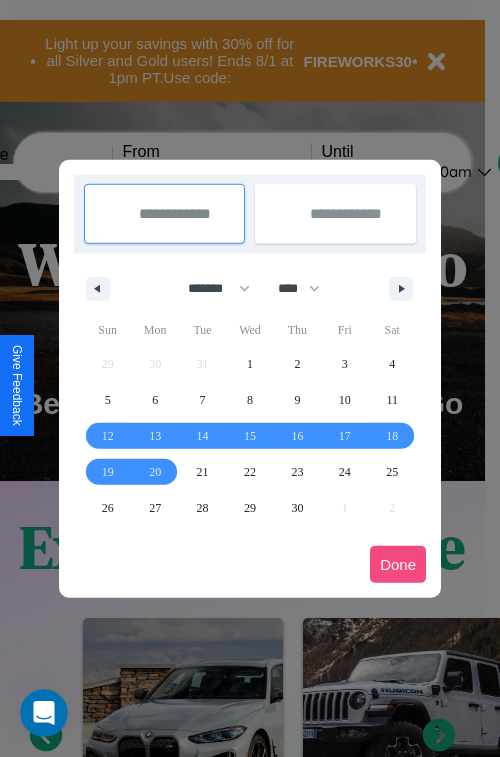 click on "Done" at bounding box center (398, 564) 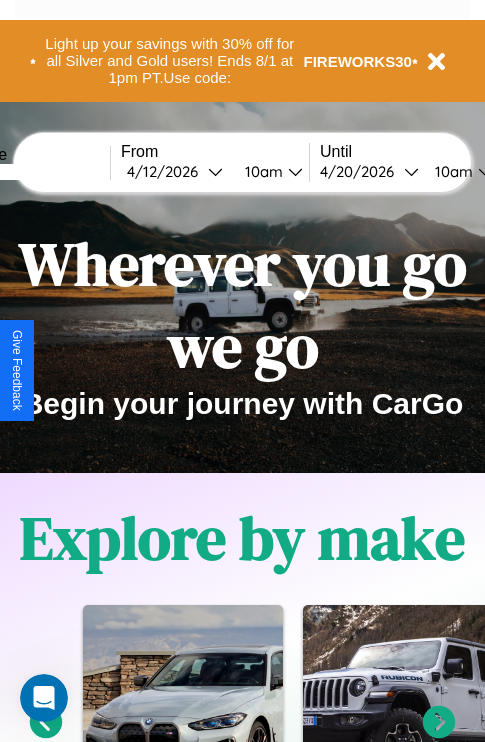click on "10am" at bounding box center [261, 171] 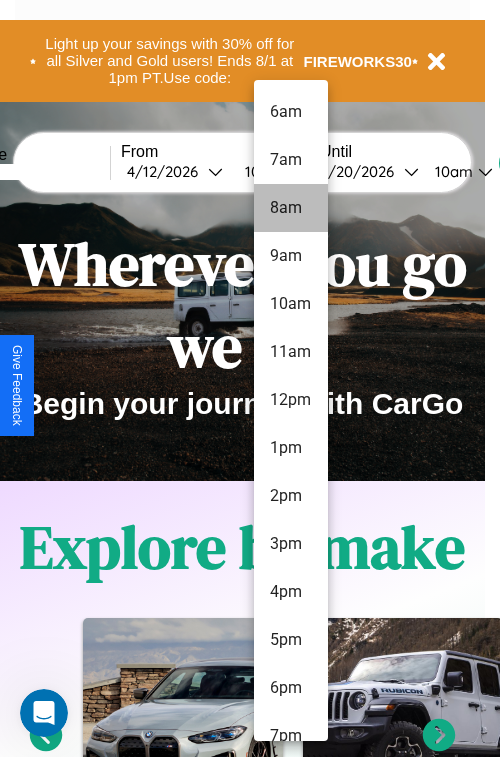 click on "8am" at bounding box center (291, 208) 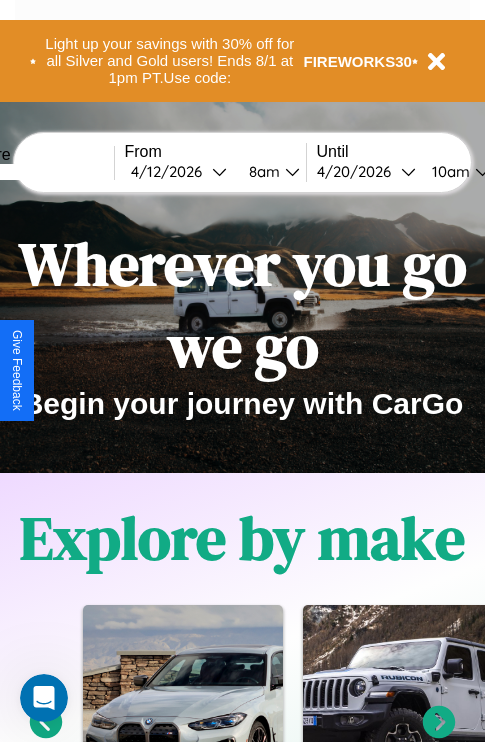 scroll, scrollTop: 0, scrollLeft: 72, axis: horizontal 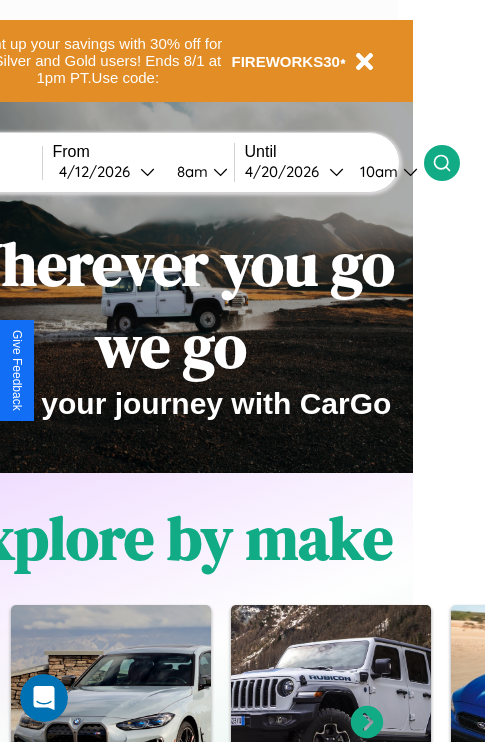 click 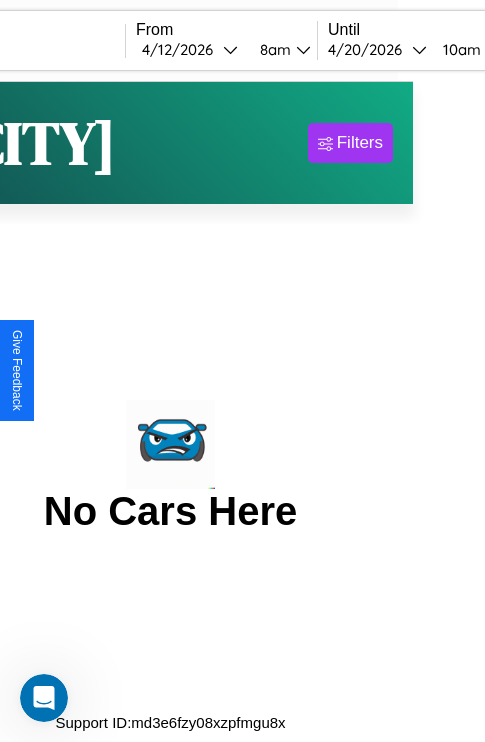 scroll, scrollTop: 0, scrollLeft: 0, axis: both 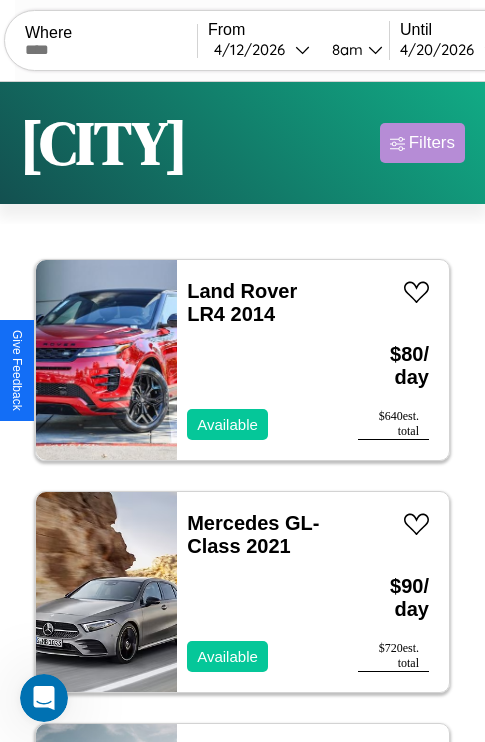 click on "Filters" at bounding box center [432, 143] 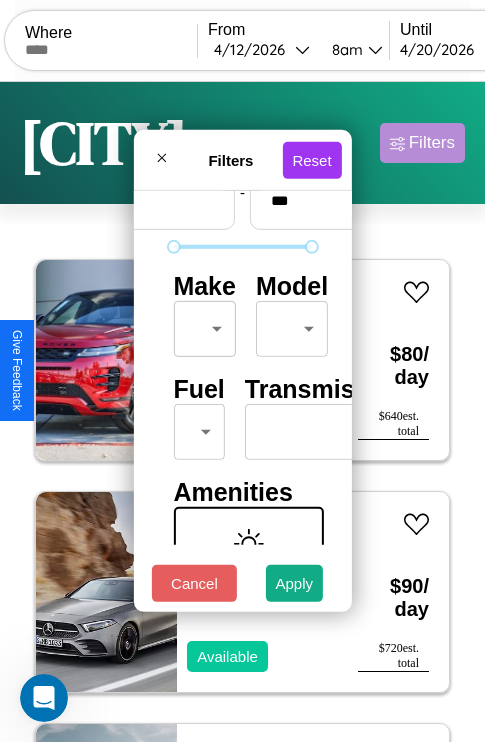 scroll, scrollTop: 162, scrollLeft: 0, axis: vertical 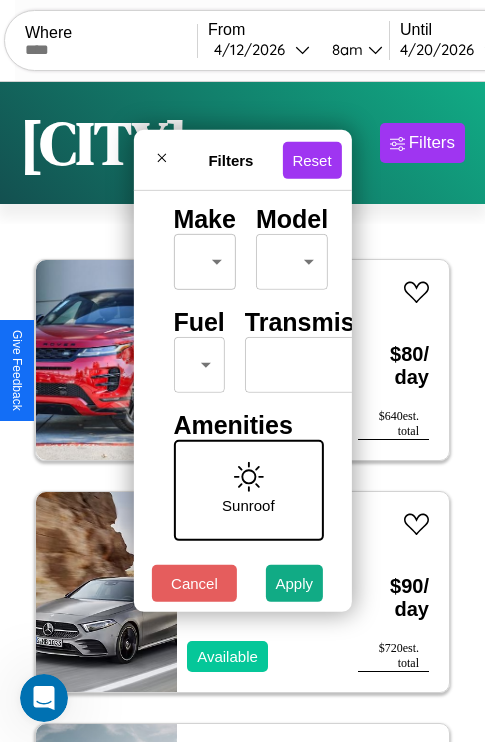 click on "[CITY] CarGo Where From [DATE] [TIME] Until [DATE] [TIME] Become a Host Login Sign Up [CITY] Filters 148 cars in this area These cars can be picked up in this city. Land Rover LR4 2014 Available $ 80 / day $ 640 est. total Mercedes GL-Class 2021 Available $ 90 / day $ 720 est. total Ford F-800 2023 Available $ 90 / day $ 720 est. total Aston Martin Vanquish Zagato 2024 Available $ 150 / day $ 1200 est. total Toyota Corona 2014 Unavailable $ 200 / day $ 1600 est. total Lexus LFA 2014 Available $ 200 / day $ 1600 est. total Alfa Romeo Giulia (952) 2014 Available $ 80 / day $ 640 est. total Alfa Romeo 4C 2024 Available $ 180 / day $ 1440 est. total Aston Martin Lagonda 2014 Available $ 200 / day $ 1600 est. total Lincoln Continental 2014 Available $ 190 / day $ 1520 est. total Volvo 740 Series 2020 Available $ 70 / day $ 560 est. total Lamborghini Murcielago 2021 Unavailable $ 60 / day $ 480 est. total Maserati Grancabrio 2017 $ 150 $" at bounding box center [242, 412] 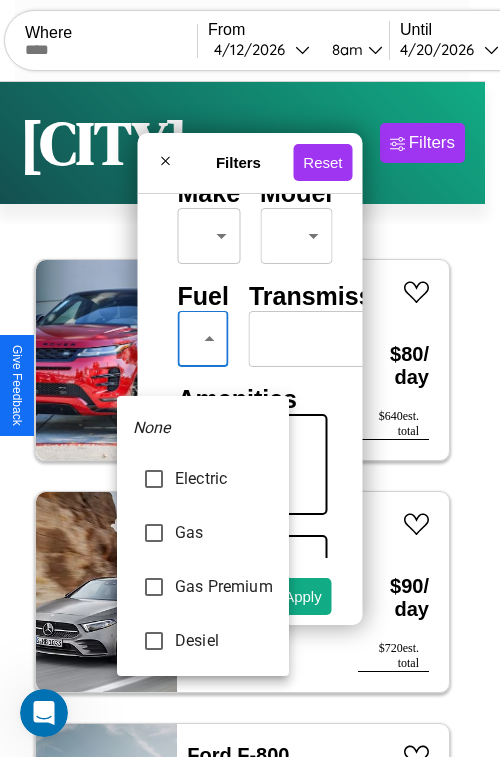 type on "********" 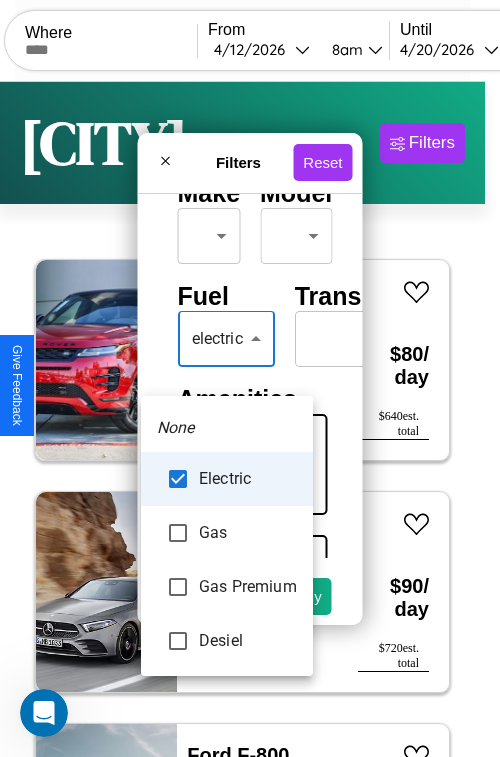 click at bounding box center [250, 378] 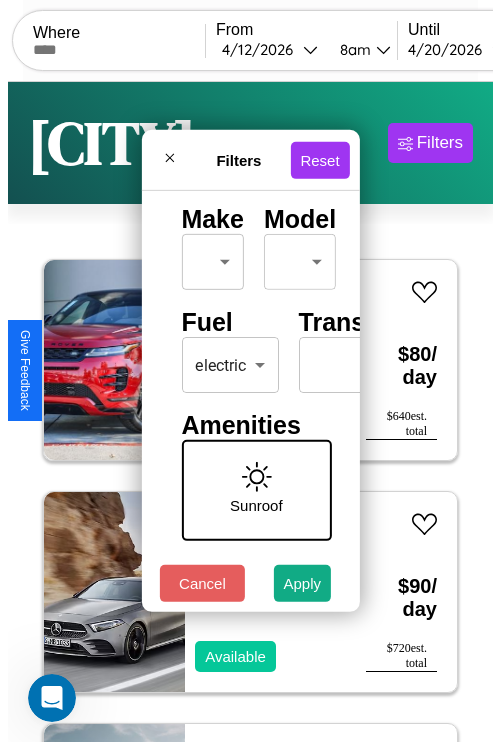 scroll, scrollTop: 0, scrollLeft: 124, axis: horizontal 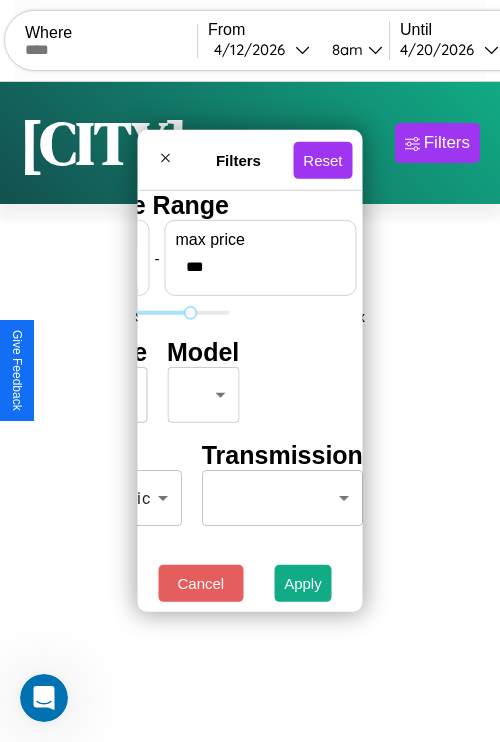 type on "***" 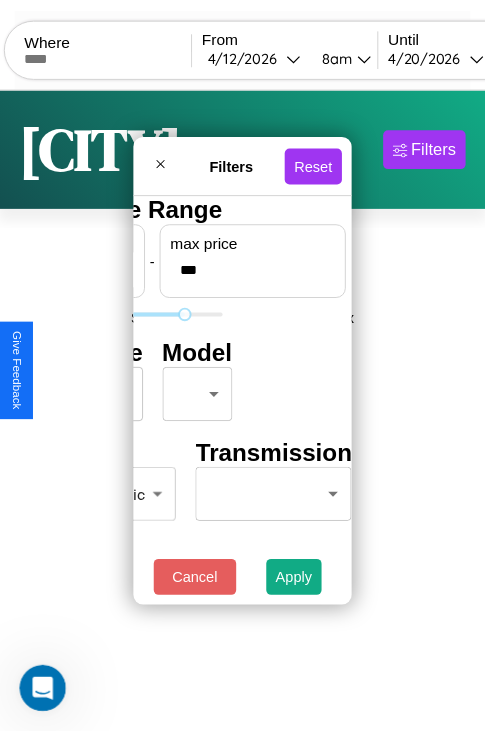 scroll, scrollTop: 0, scrollLeft: 0, axis: both 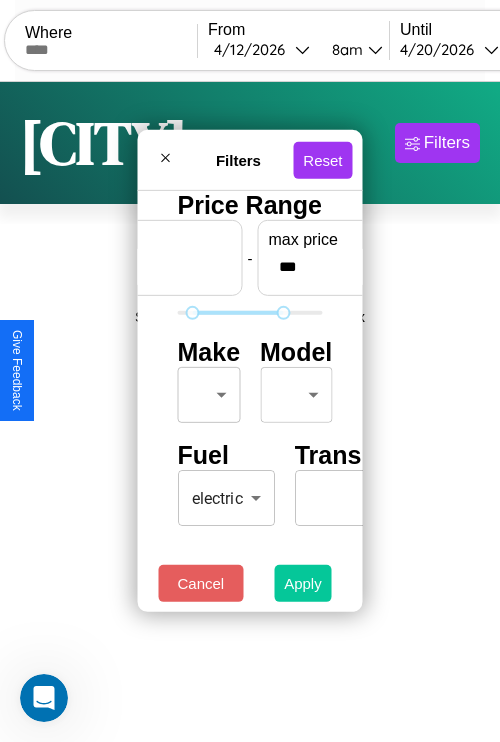 type on "**" 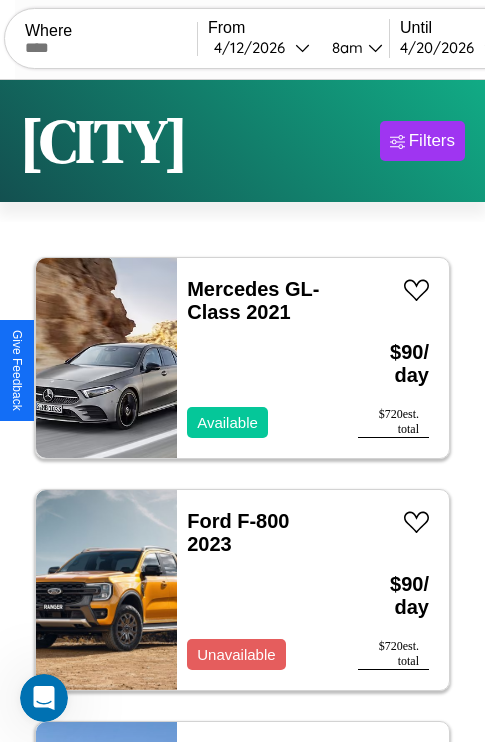 scroll, scrollTop: 79, scrollLeft: 0, axis: vertical 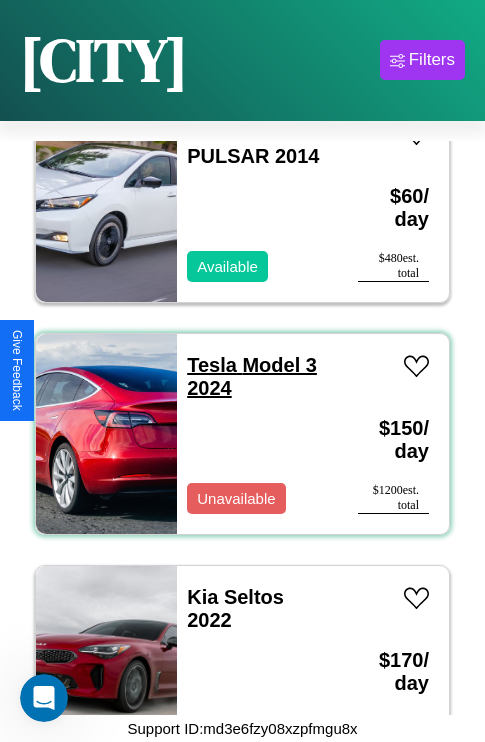 click on "Tesla   Model 3   2024" at bounding box center [252, 376] 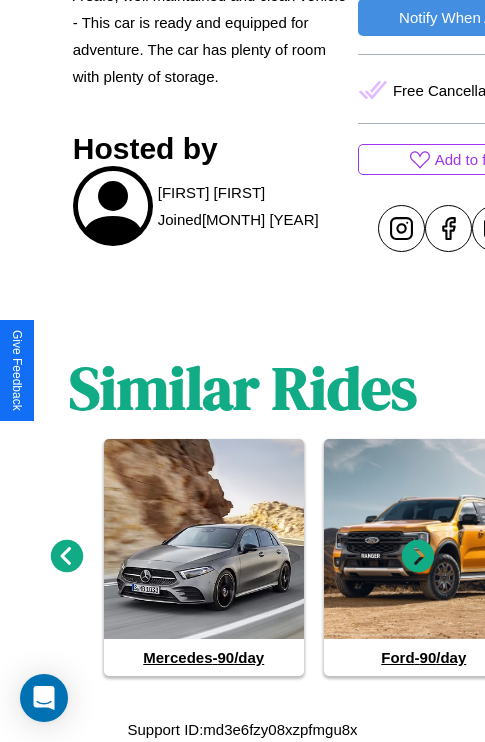 scroll, scrollTop: 817, scrollLeft: 0, axis: vertical 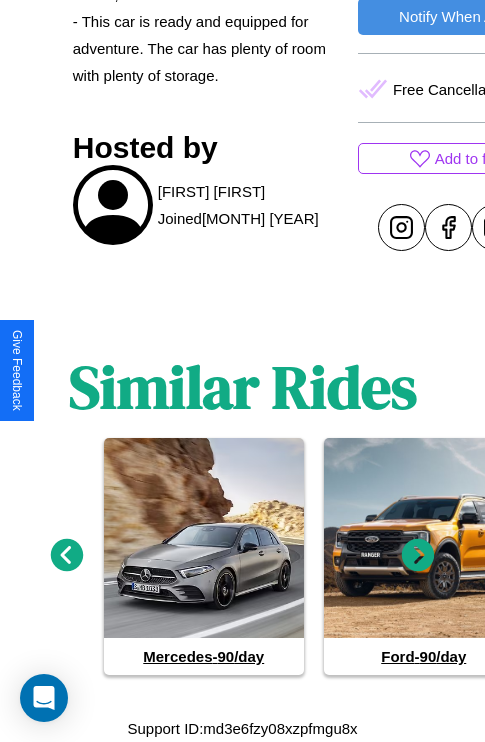 click 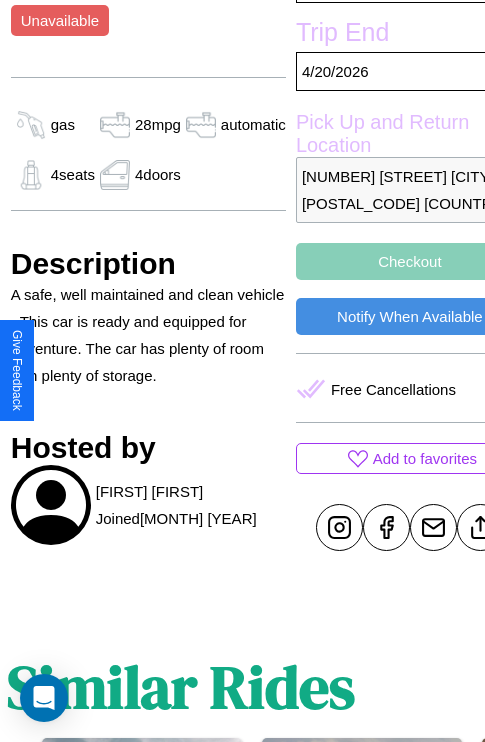 scroll, scrollTop: 408, scrollLeft: 84, axis: both 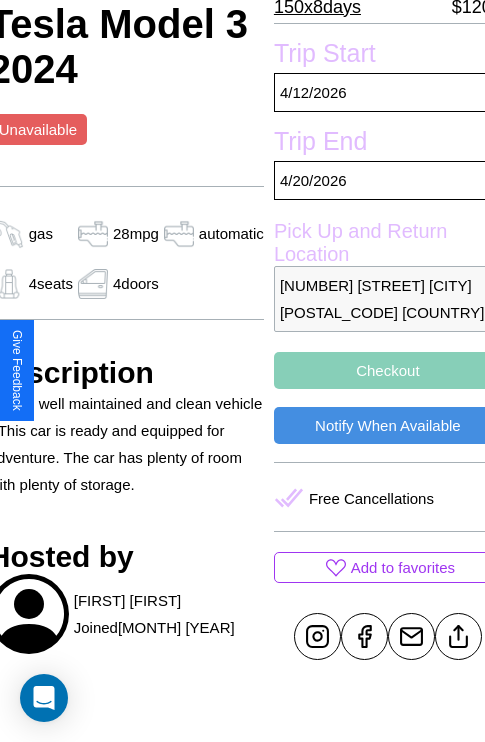 click on "Checkout" at bounding box center (388, 370) 